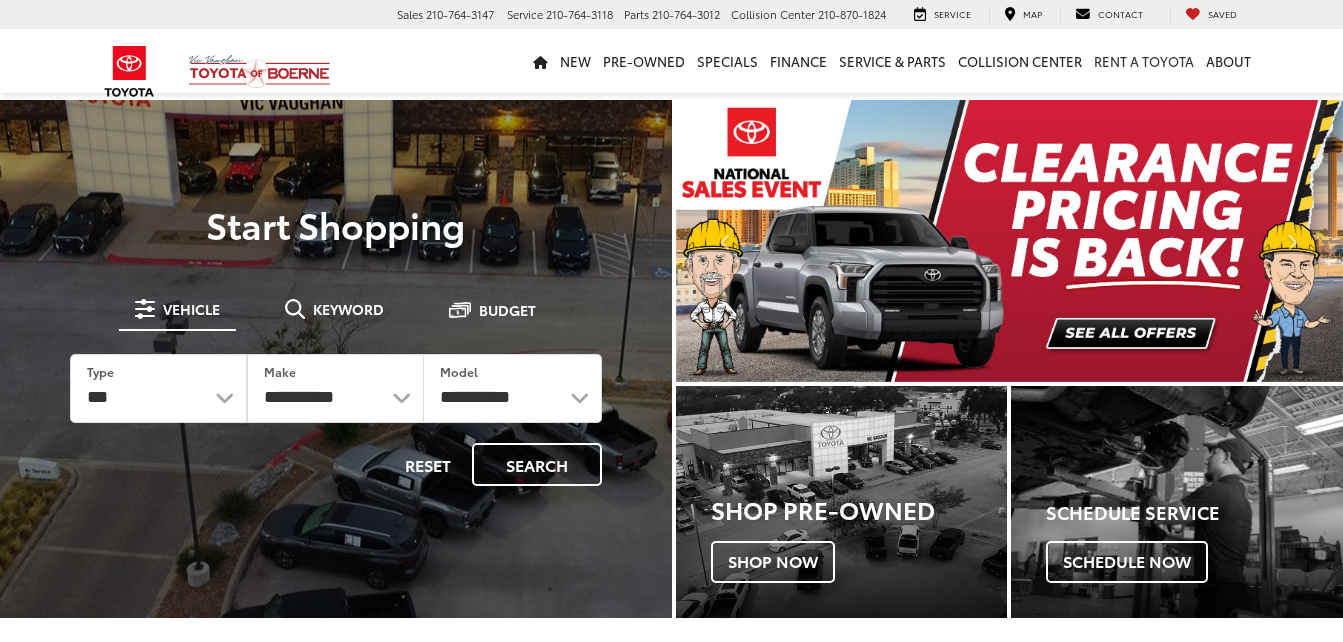 scroll, scrollTop: 0, scrollLeft: 0, axis: both 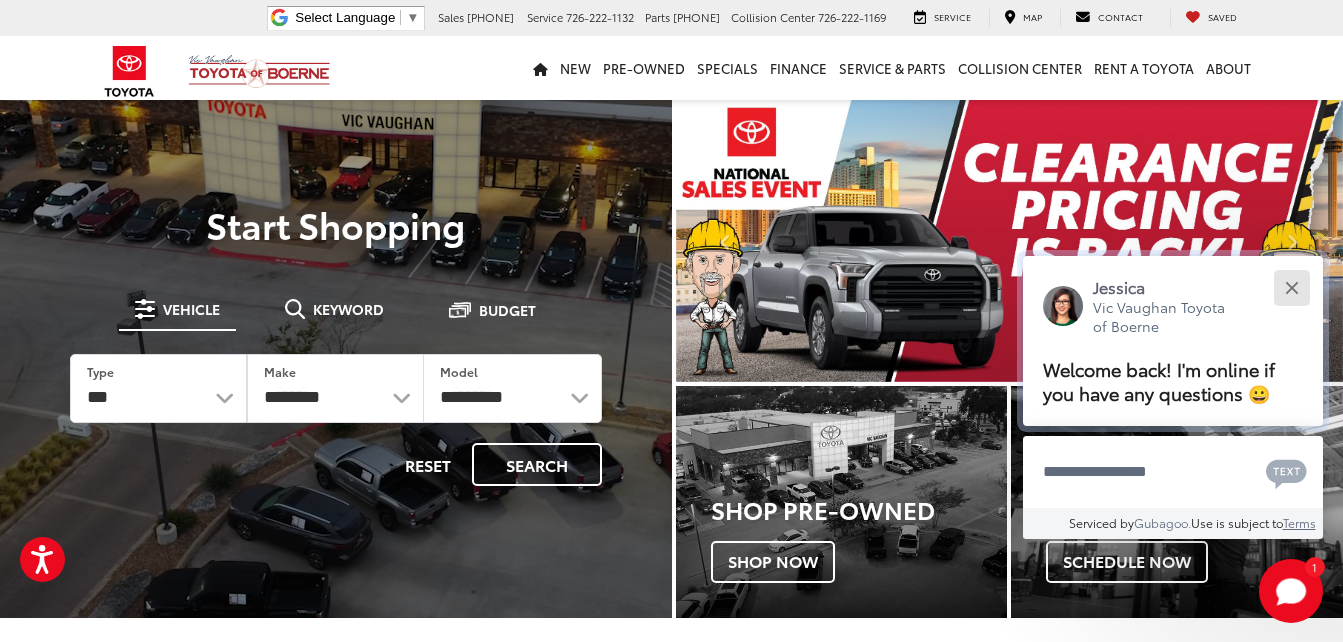 click at bounding box center (1291, 287) 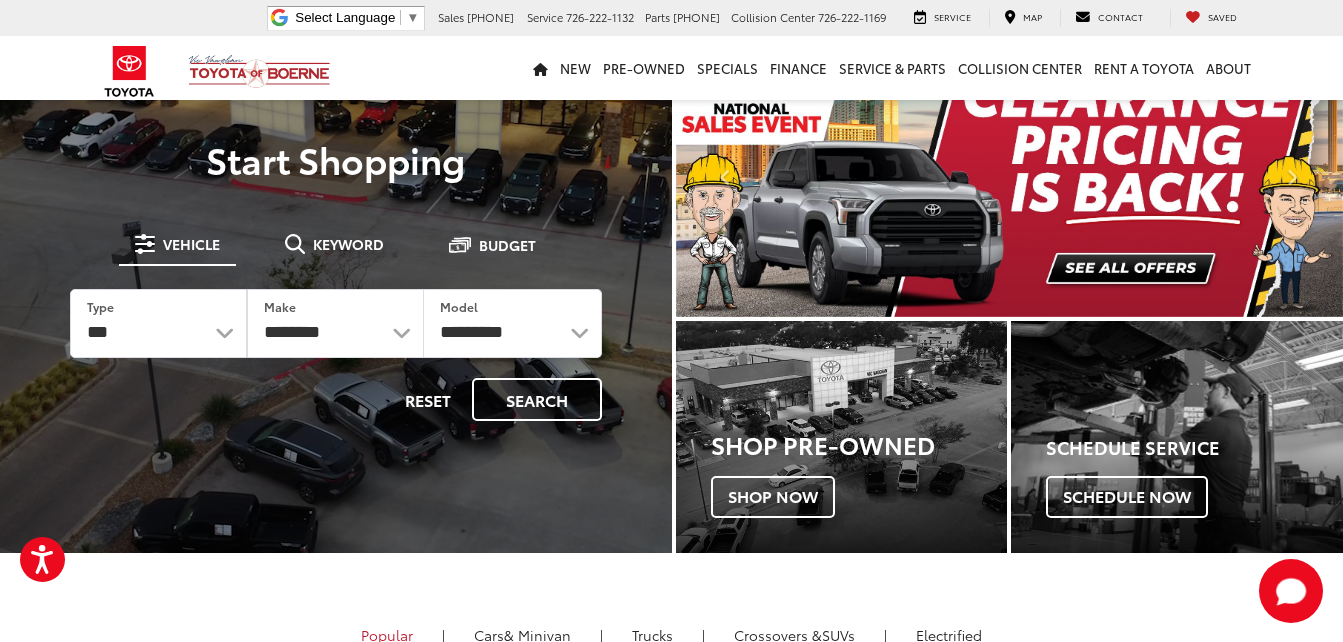 scroll, scrollTop: 100, scrollLeft: 0, axis: vertical 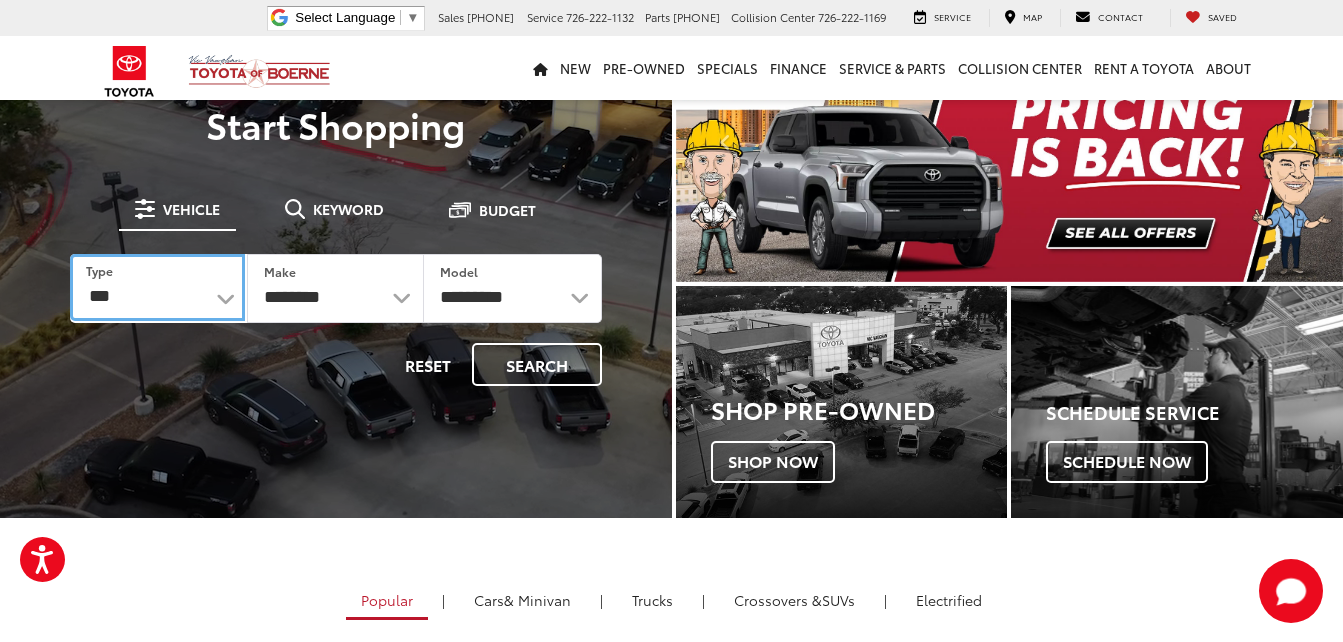 click on "***
***
****
*********" at bounding box center [157, 287] 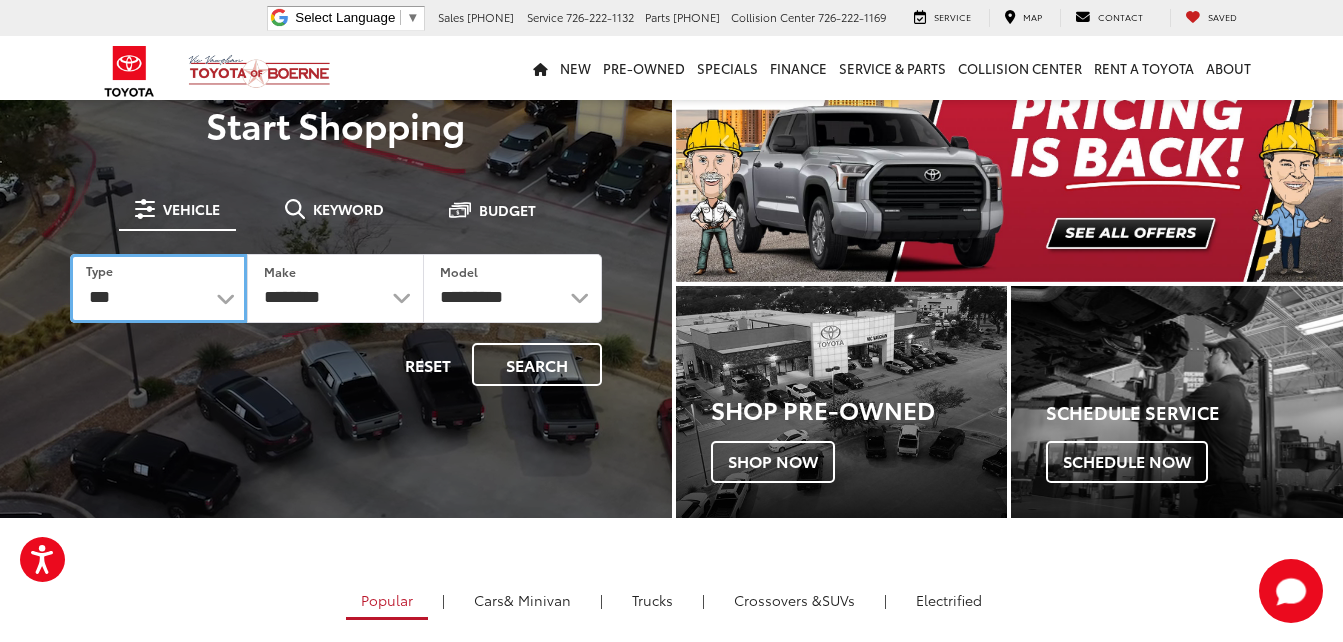 select on "******" 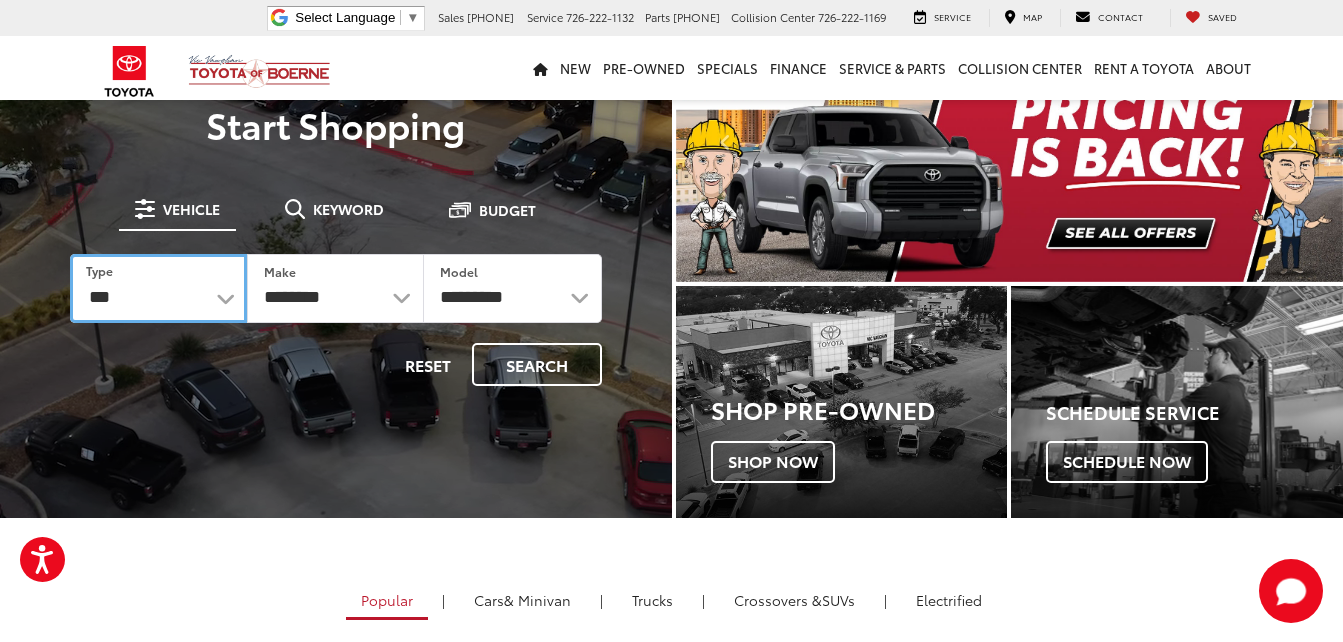 click on "***
***
****
*********" at bounding box center [158, 288] 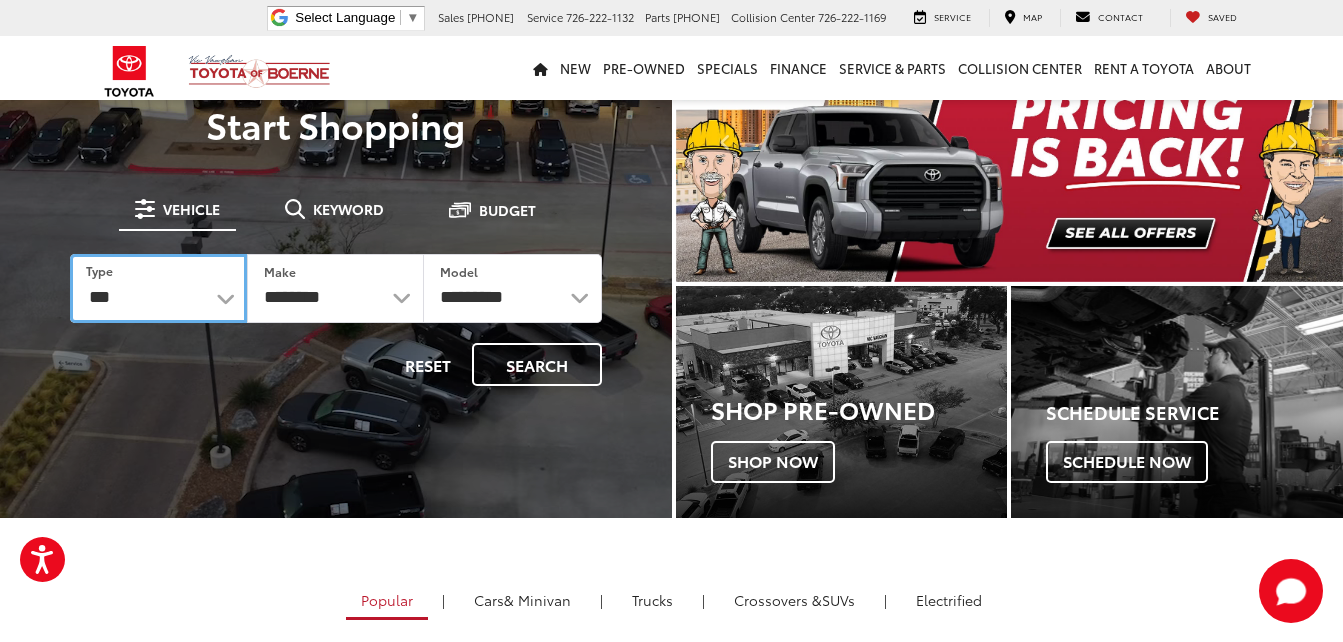 select on "******" 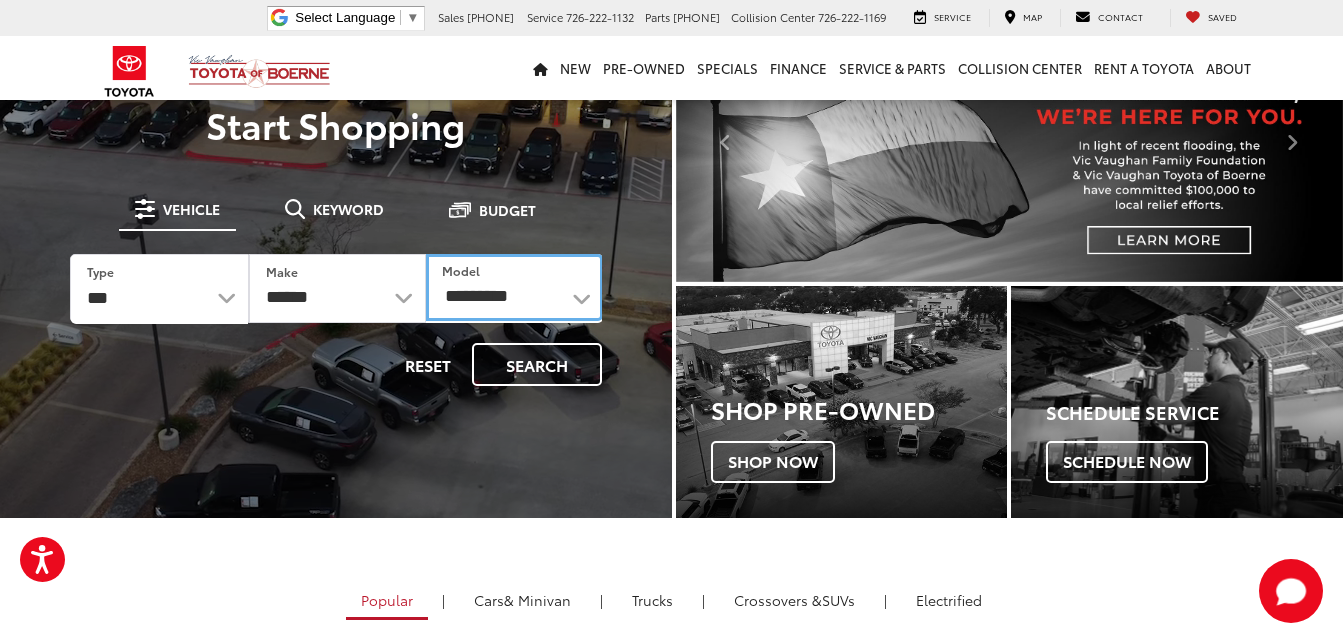 click on "**********" at bounding box center (514, 287) 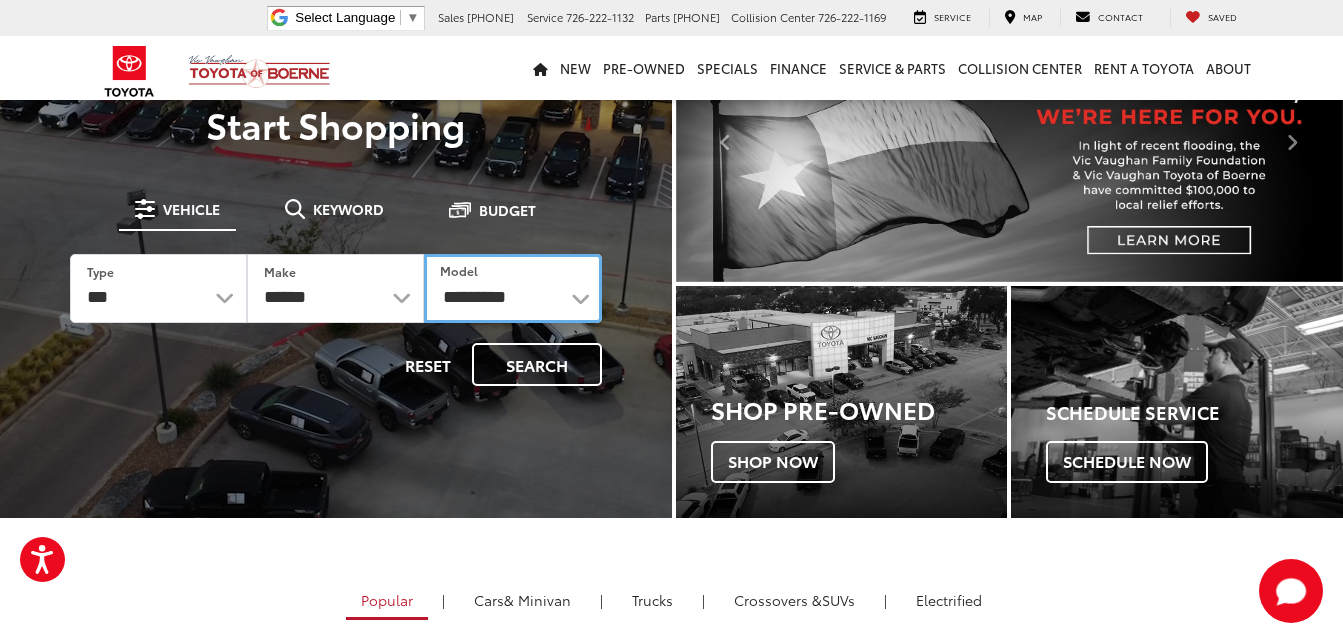 select on "****" 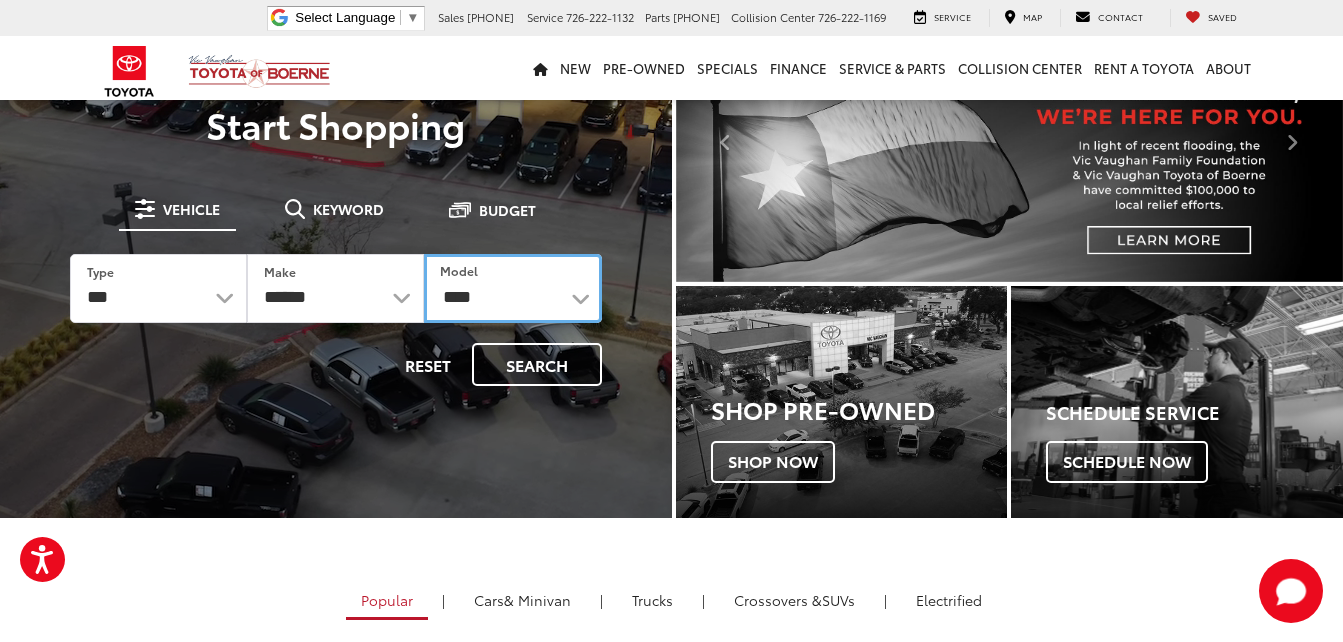 click on "**********" at bounding box center [512, 288] 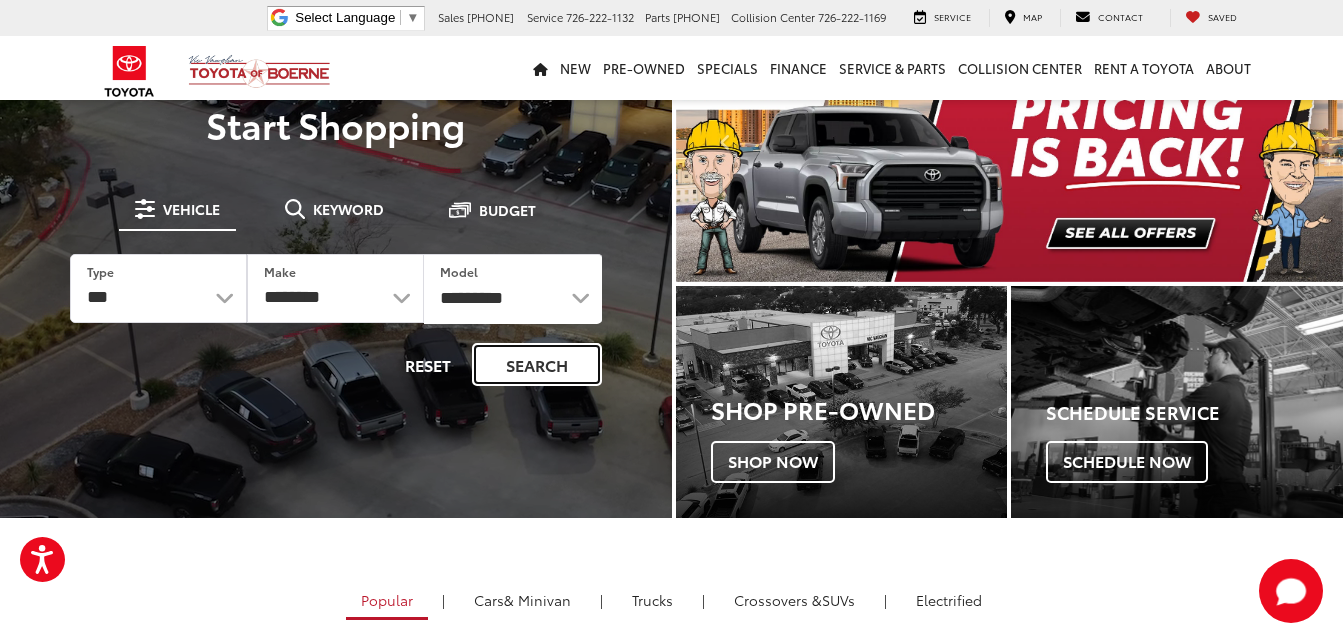click on "Search" at bounding box center (537, 364) 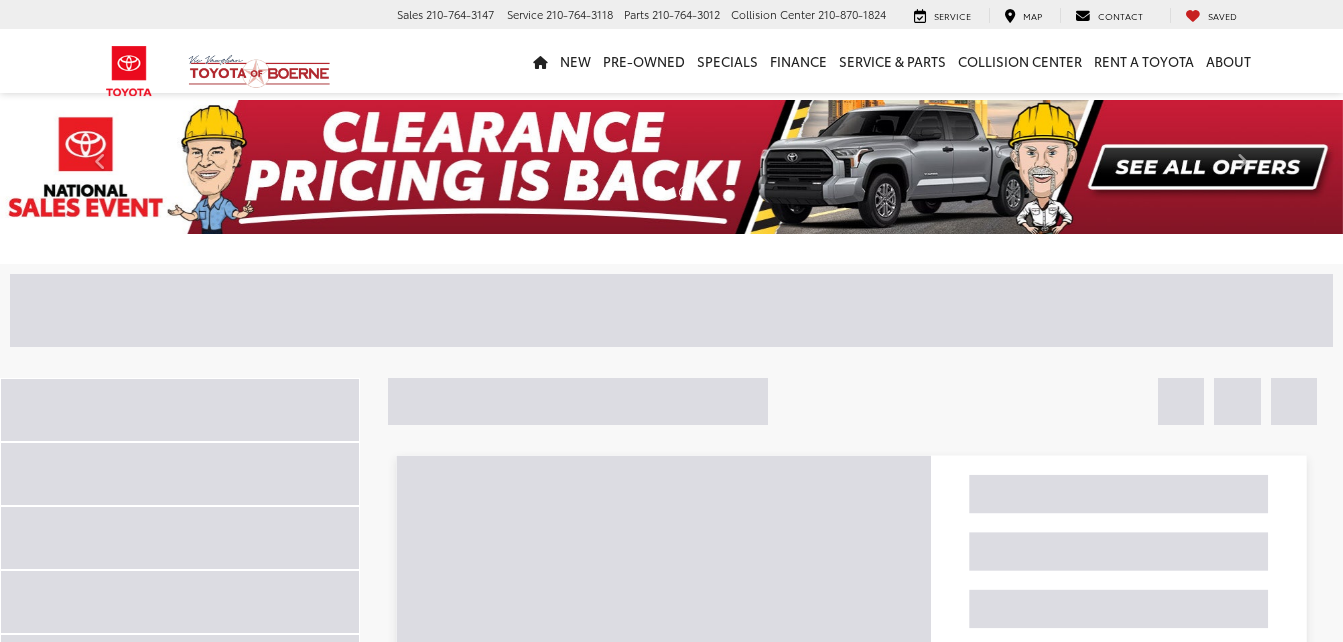 scroll, scrollTop: 0, scrollLeft: 0, axis: both 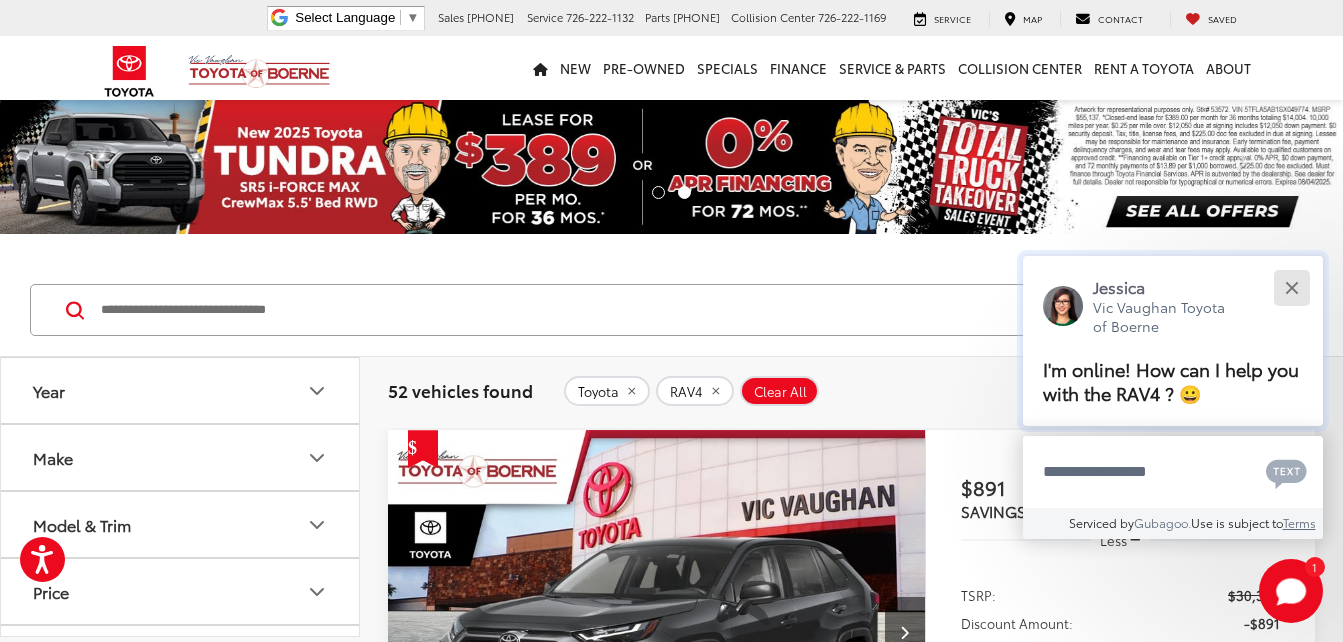click at bounding box center (1291, 287) 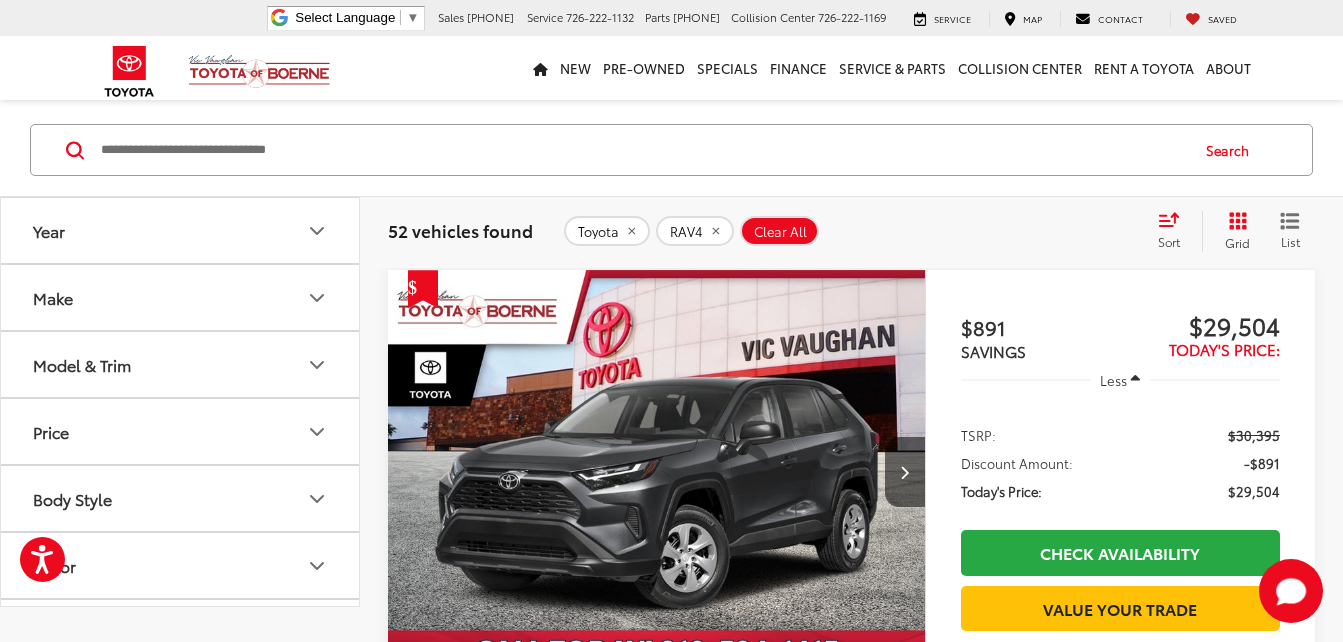 scroll, scrollTop: 200, scrollLeft: 0, axis: vertical 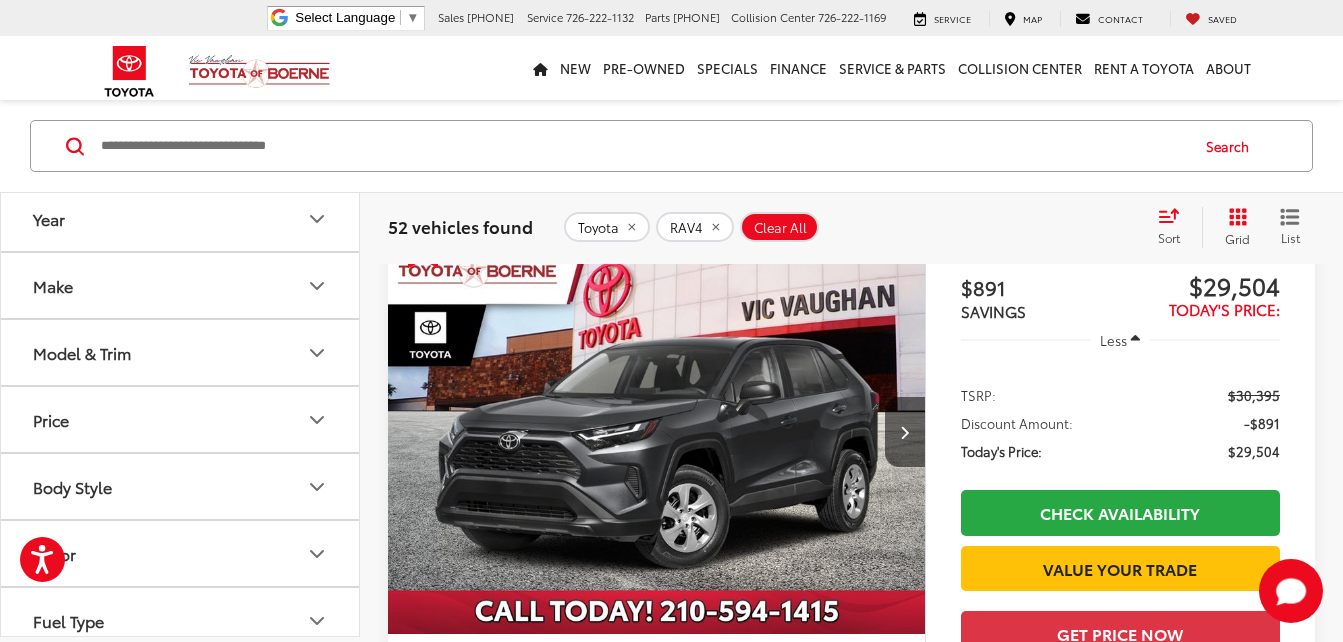click on "Price" at bounding box center [181, 420] 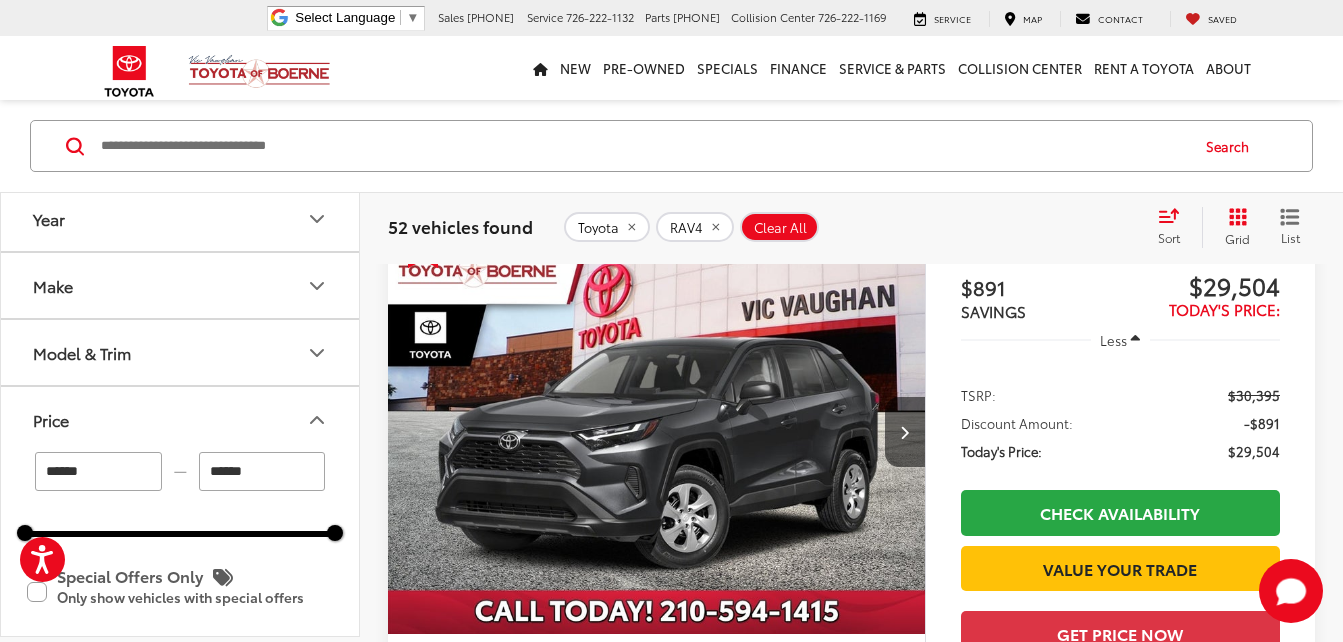 click 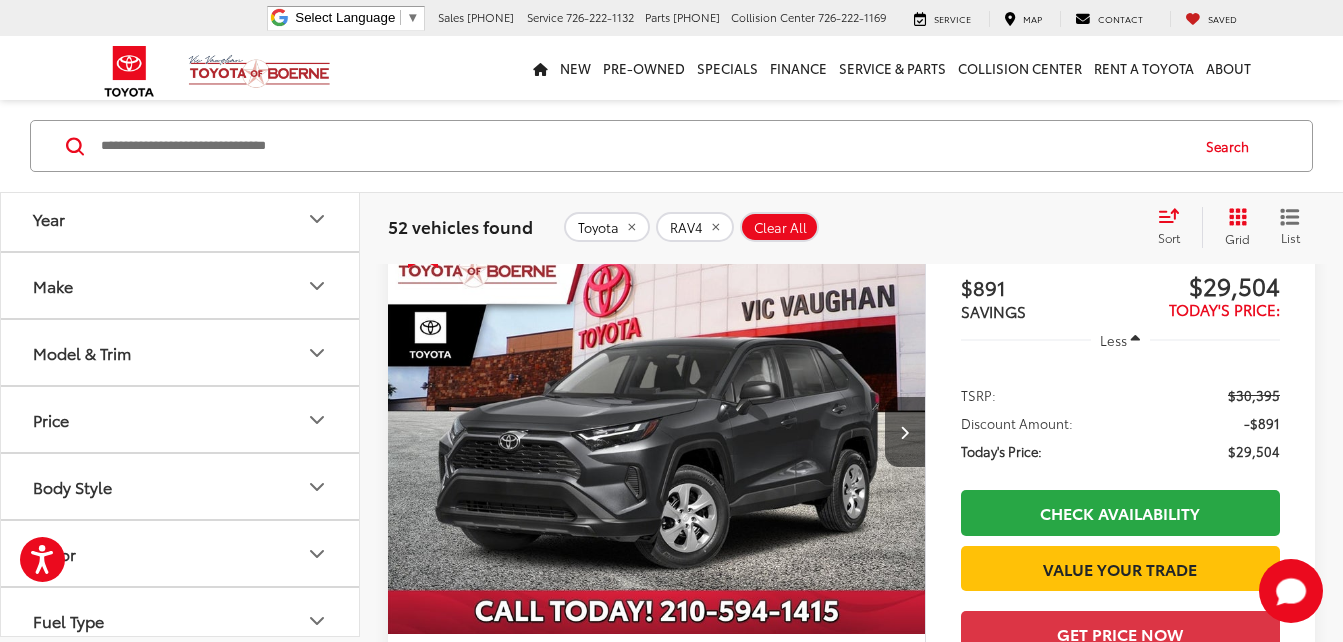 click on "Sort" at bounding box center (1175, 227) 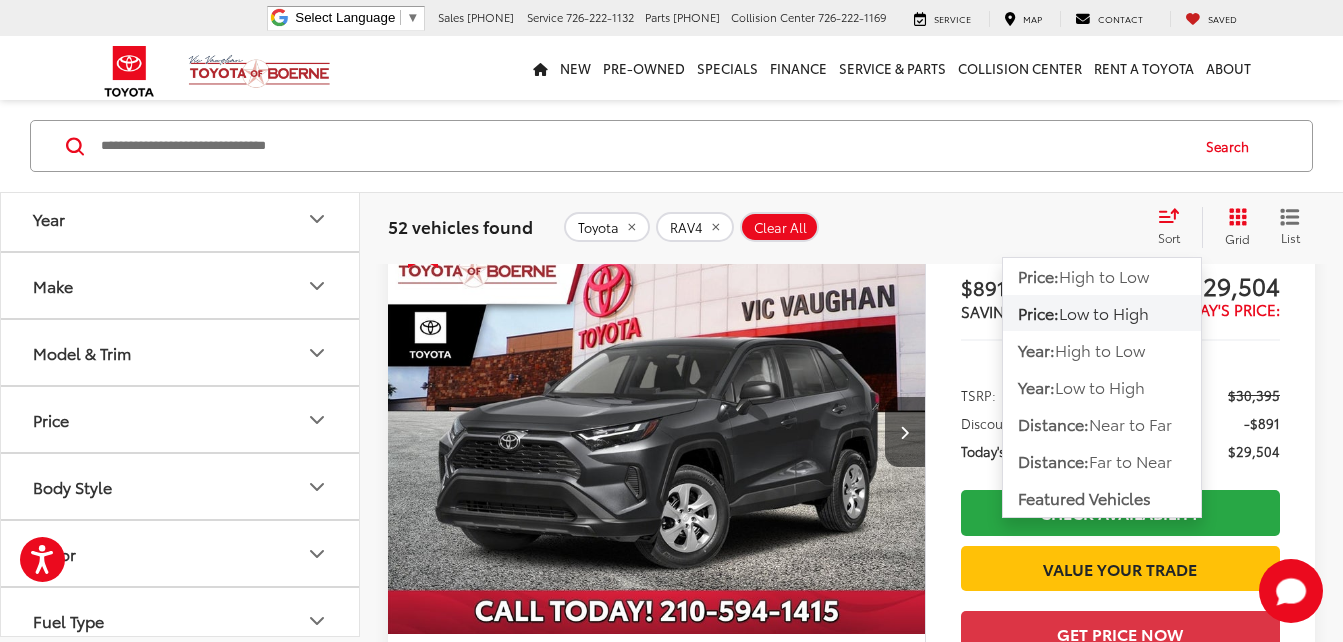 click on "Low to High" at bounding box center (1104, 312) 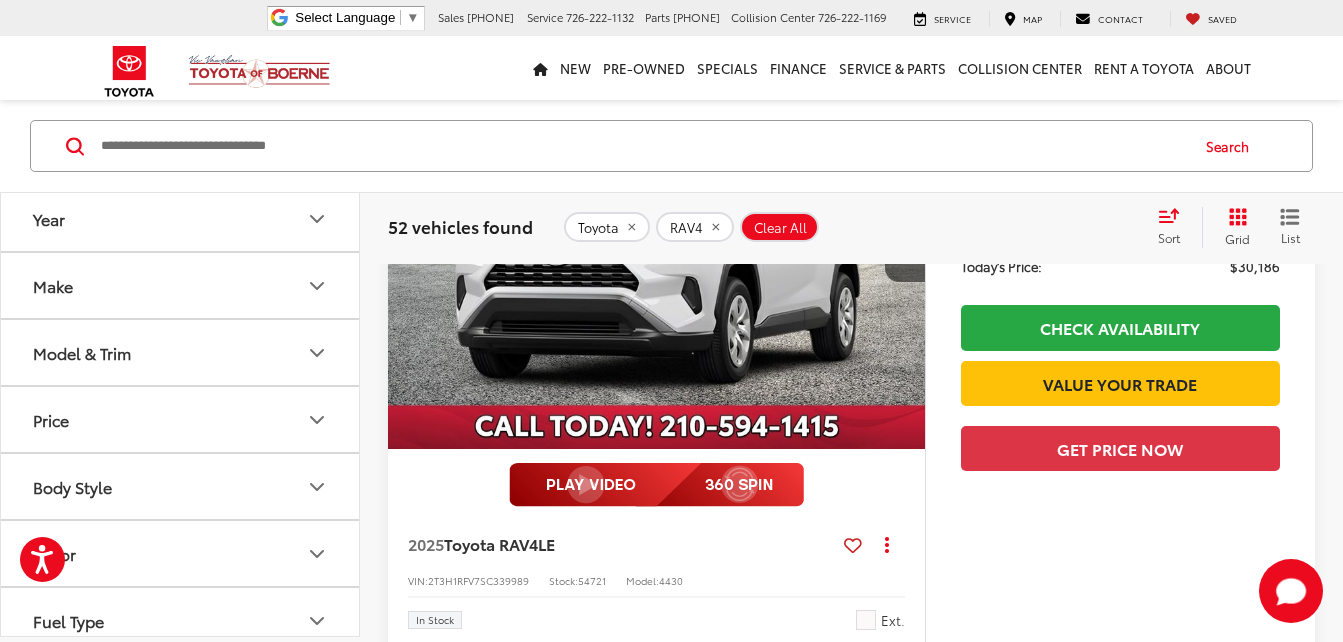 scroll, scrollTop: 1964, scrollLeft: 0, axis: vertical 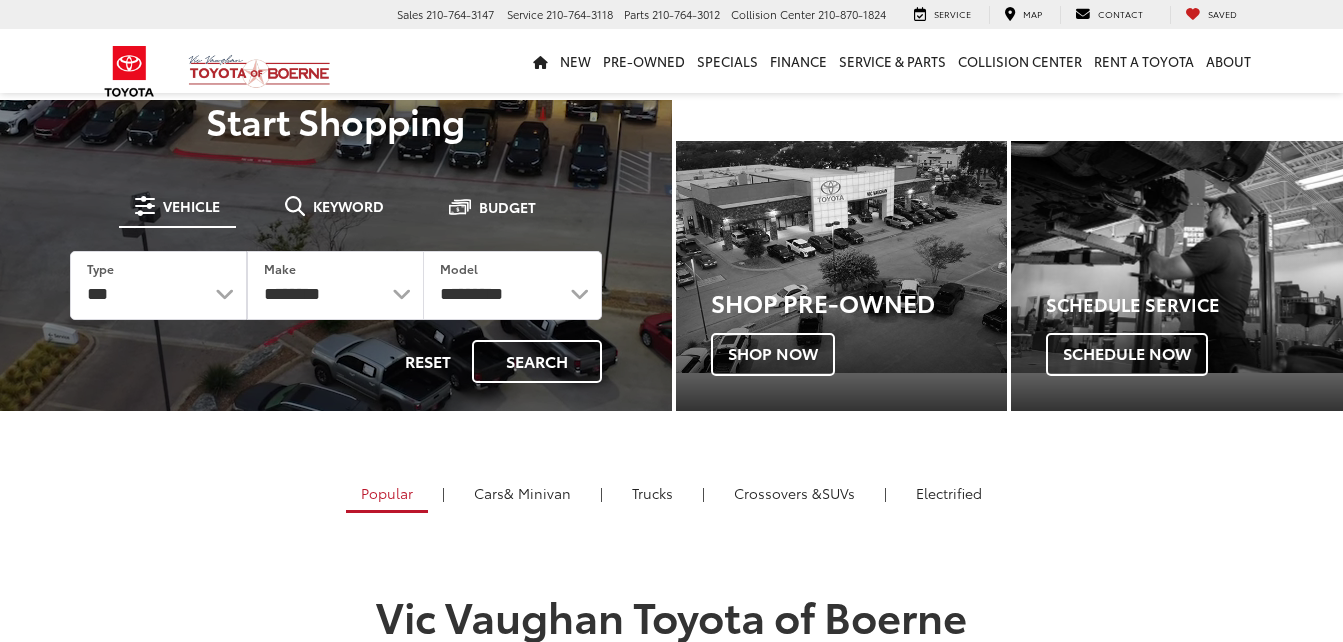 click on "Start Shopping
Vehicles Available
Vehicle
Keyword
Budget
Type
***
***
****
*********
Make
********
Model
*********
Reset
Search
Search
Reset
Search
Buy
Finance
Lease
Minimum Price
Maximum Price
Minimum value cannot be greater than maximum.
Minimum Monthly Payment
Maximum Monthly Payment
Minimum value cannot be greater than maximum.
Minimum Monthly Payment
Maximum Monthly Payment
Minimum value cannot be greater than maximum.
Search
Reset" at bounding box center (336, 285) 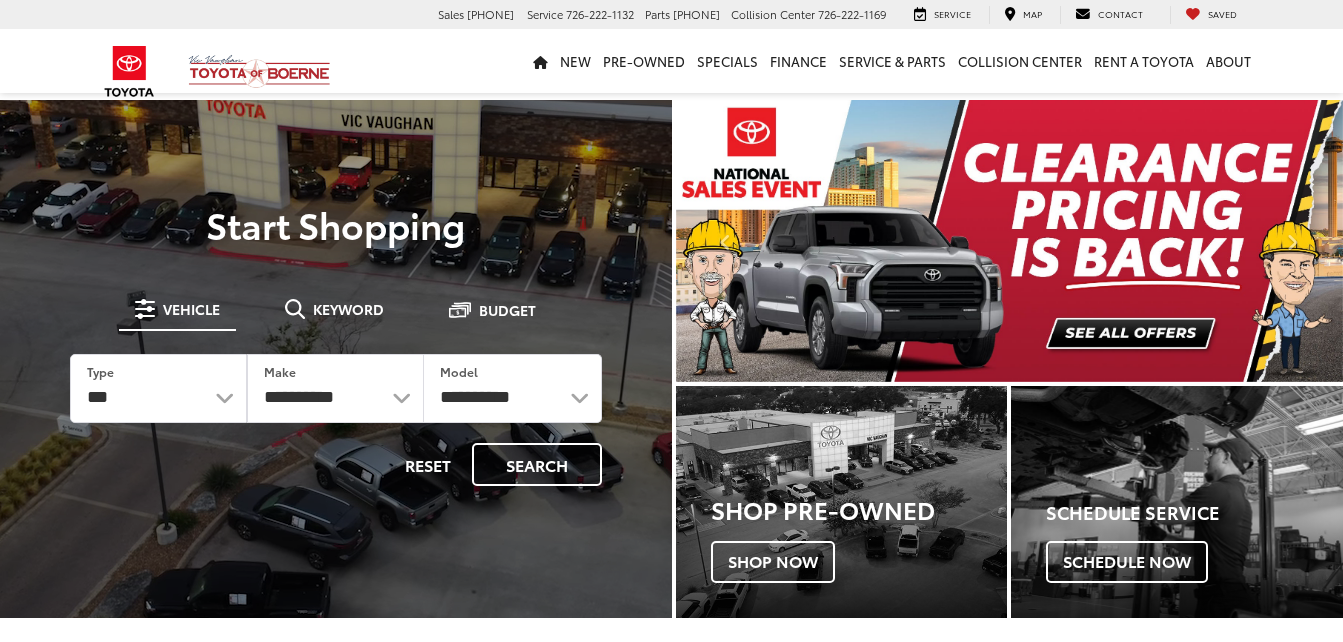 scroll, scrollTop: 100, scrollLeft: 0, axis: vertical 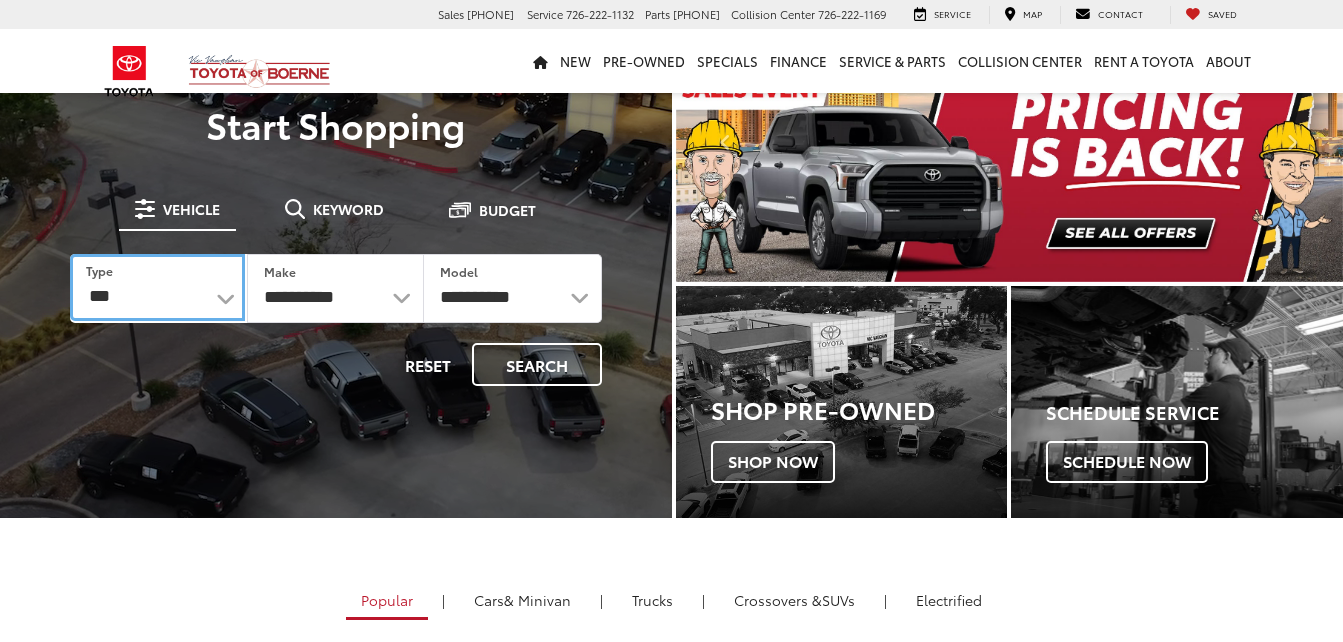 click on "***
***
****
*********" at bounding box center [157, 287] 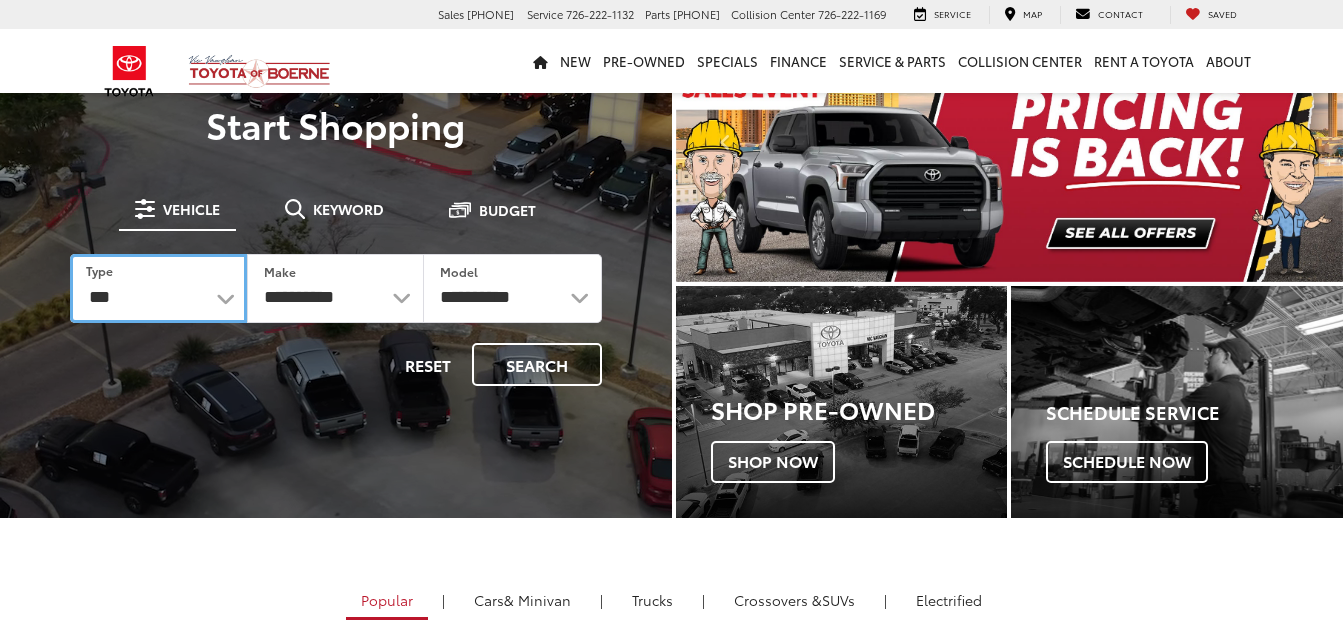 scroll, scrollTop: 100, scrollLeft: 0, axis: vertical 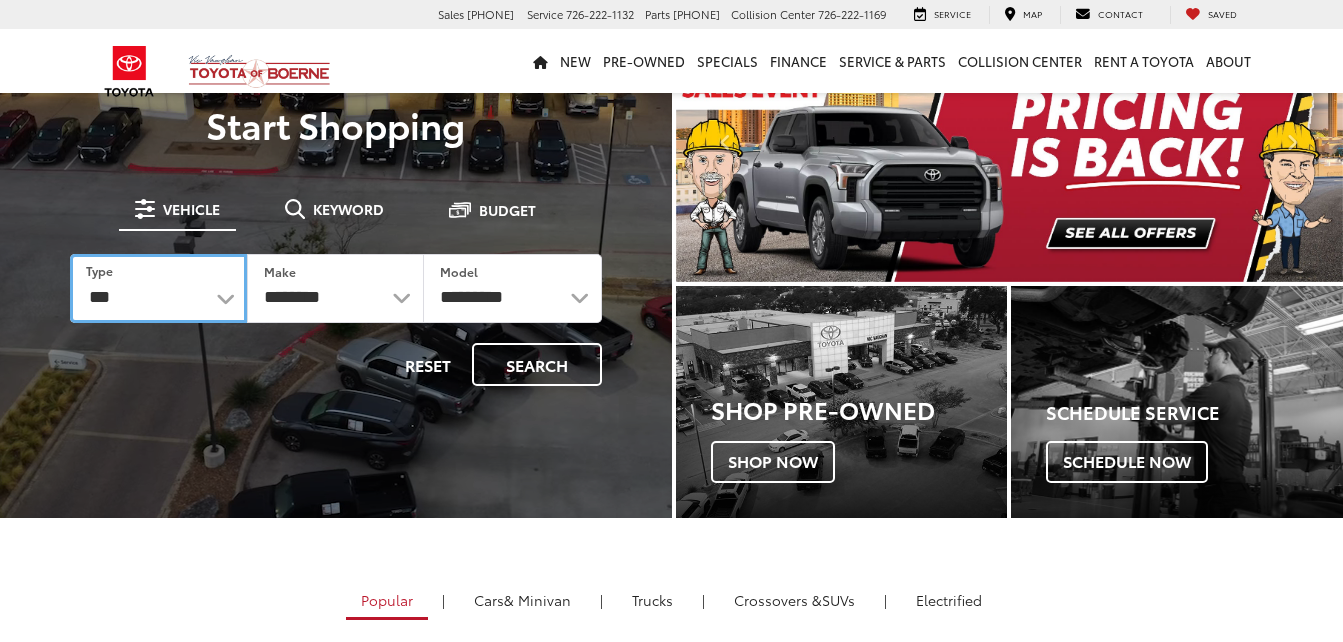select on "******" 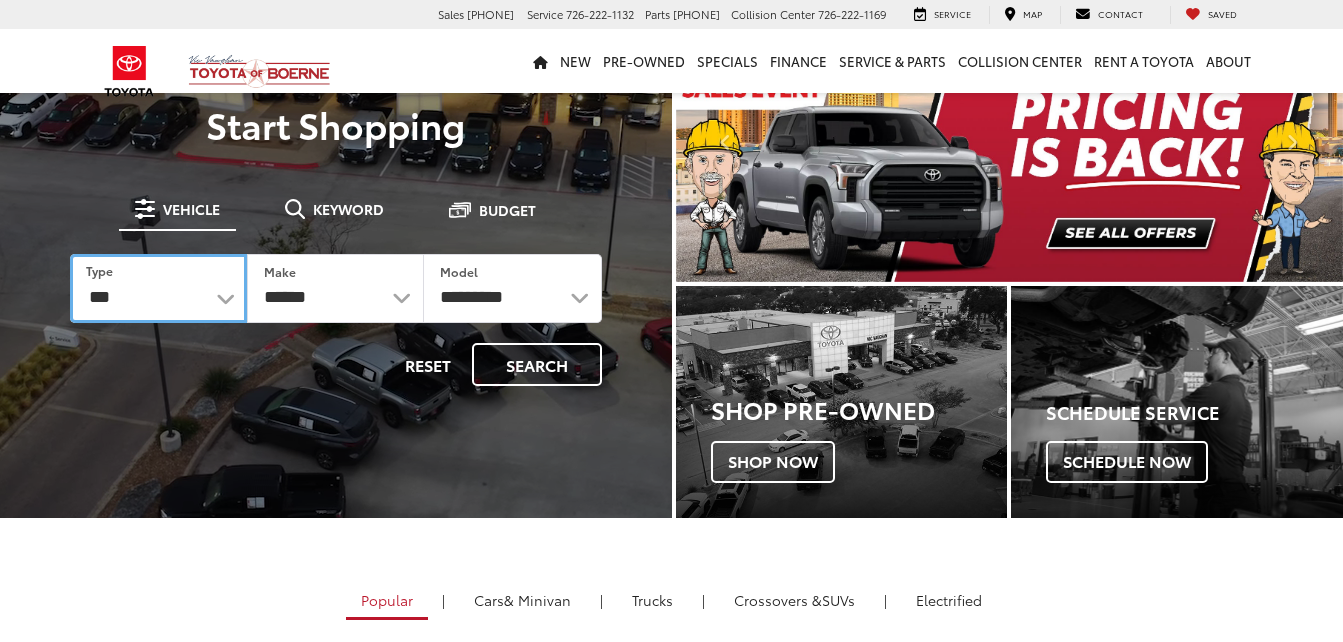 click on "***
***
****
*********" at bounding box center [158, 288] 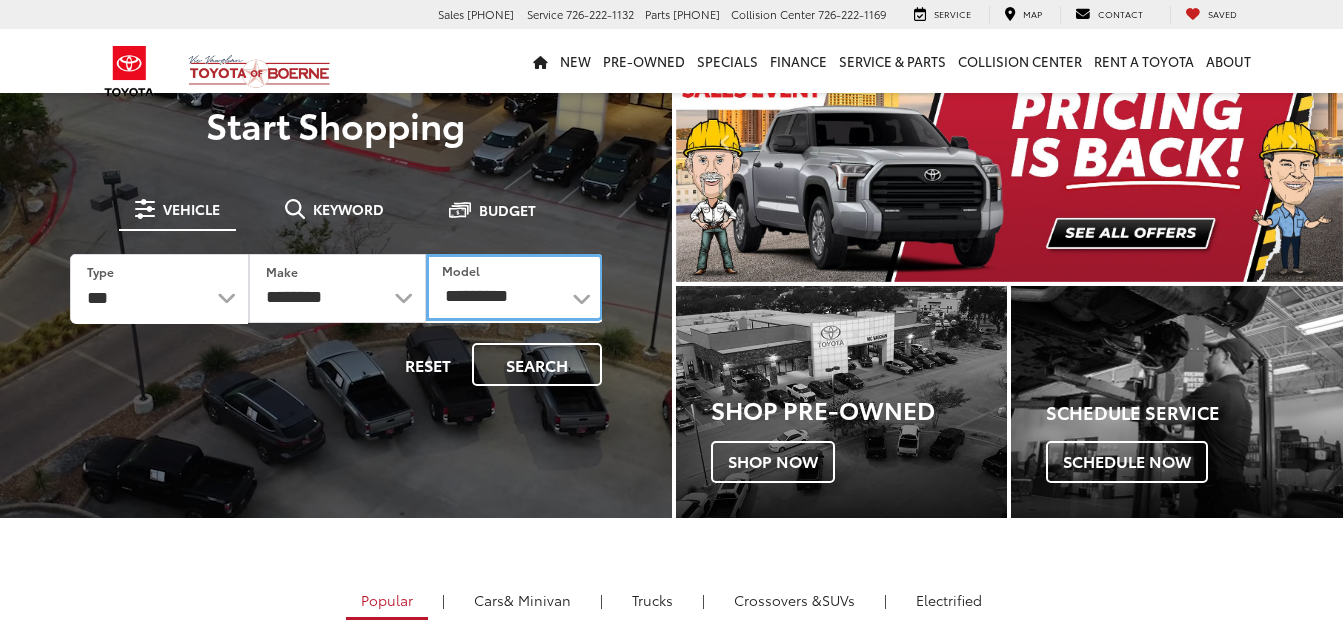 click on "**********" at bounding box center [514, 287] 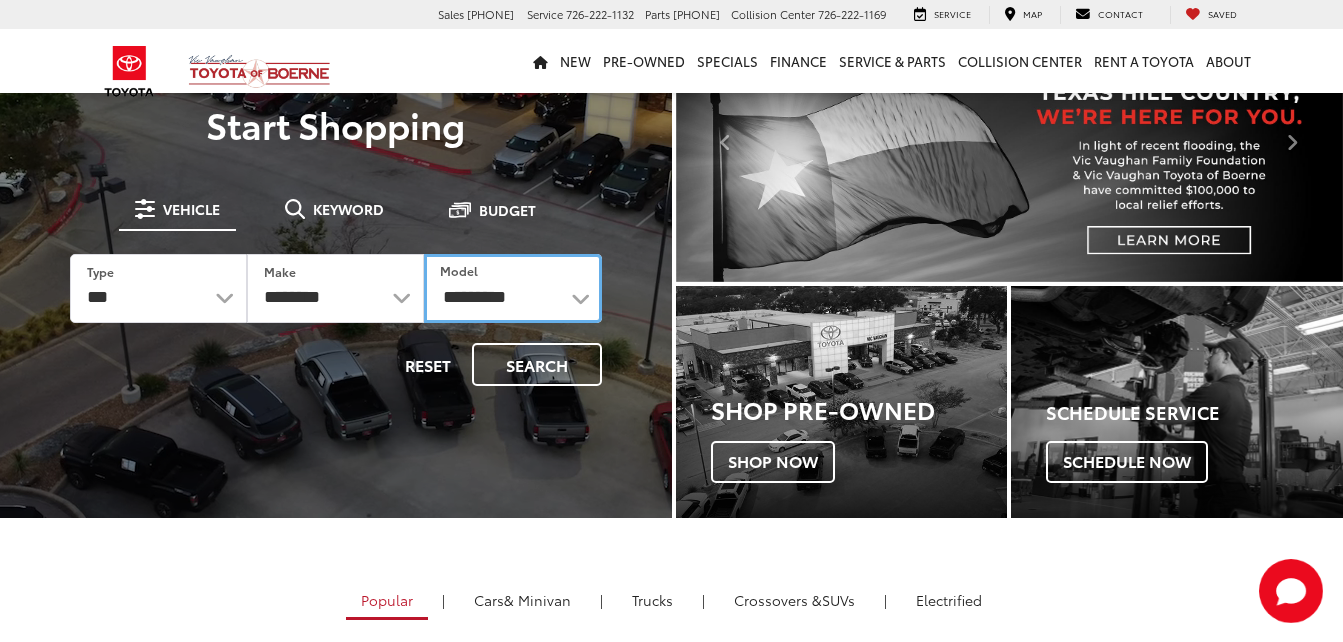 scroll, scrollTop: 0, scrollLeft: 0, axis: both 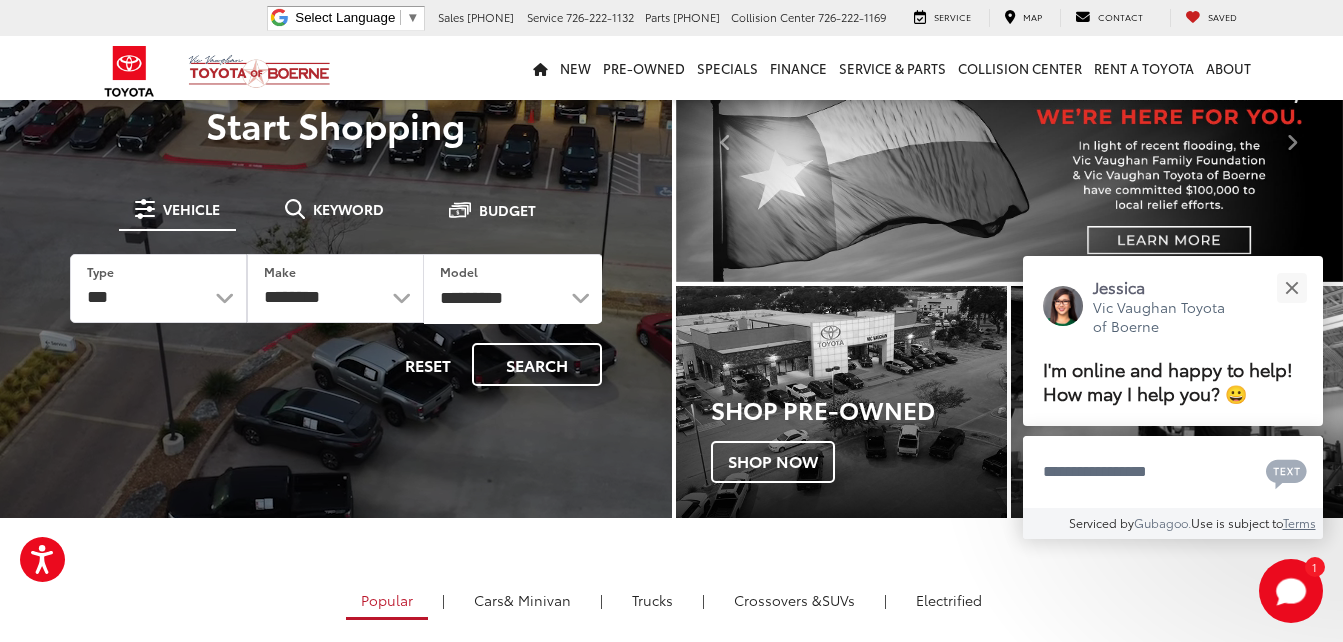 drag, startPoint x: 272, startPoint y: 432, endPoint x: 283, endPoint y: 420, distance: 16.27882 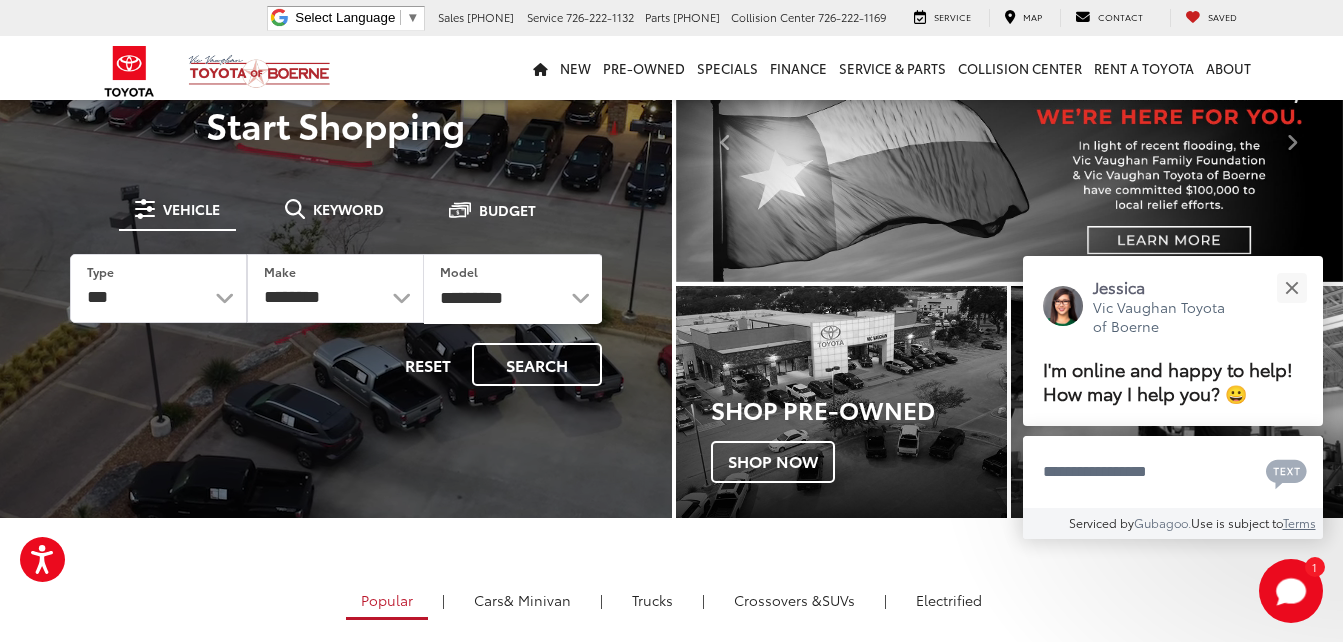 click at bounding box center (336, 321) 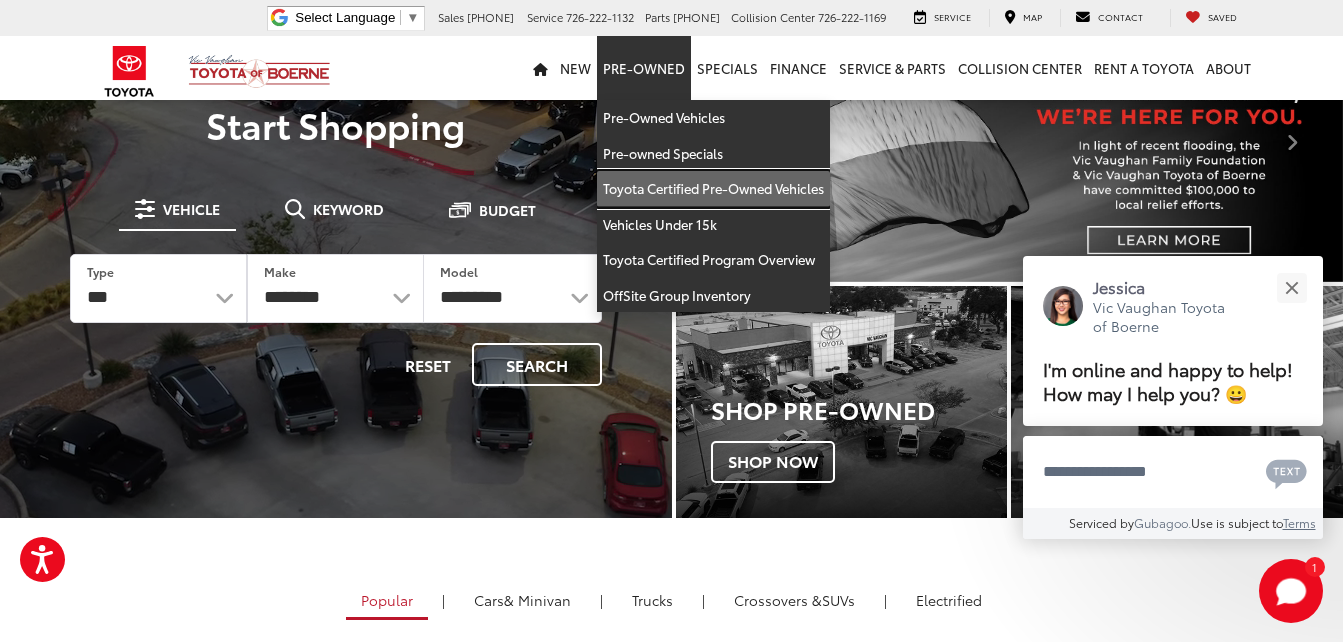 click on "Toyota Certified Pre-Owned Vehicles" at bounding box center (713, 189) 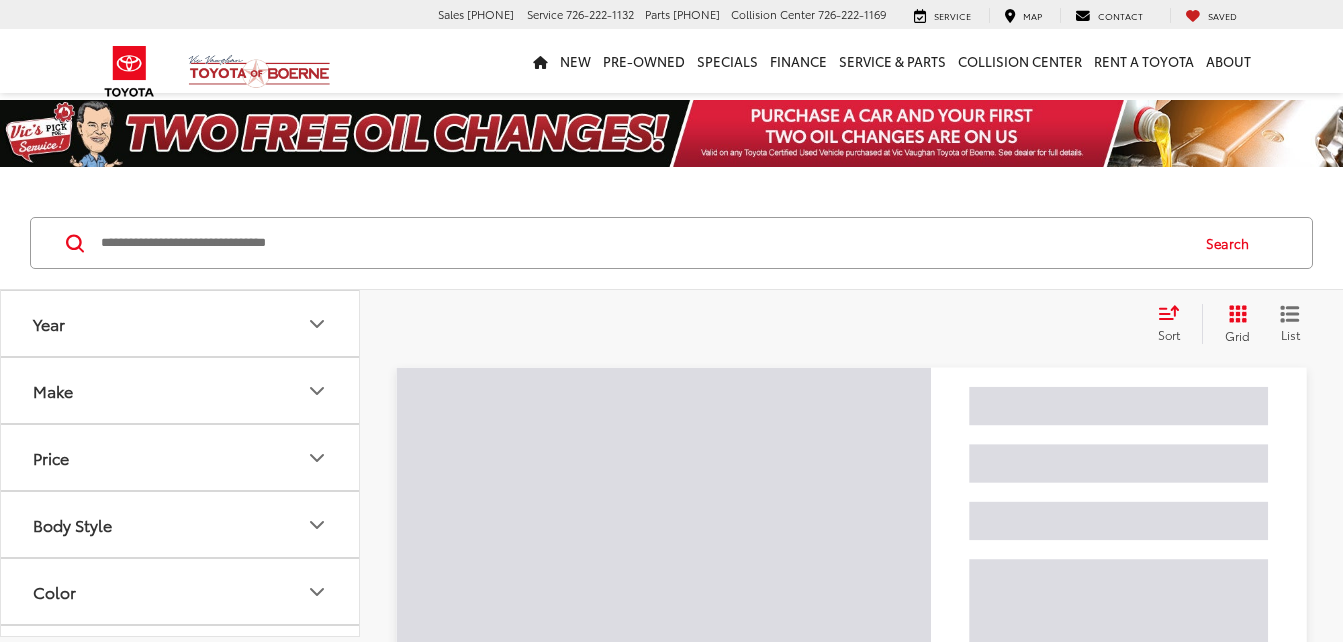 scroll, scrollTop: 0, scrollLeft: 0, axis: both 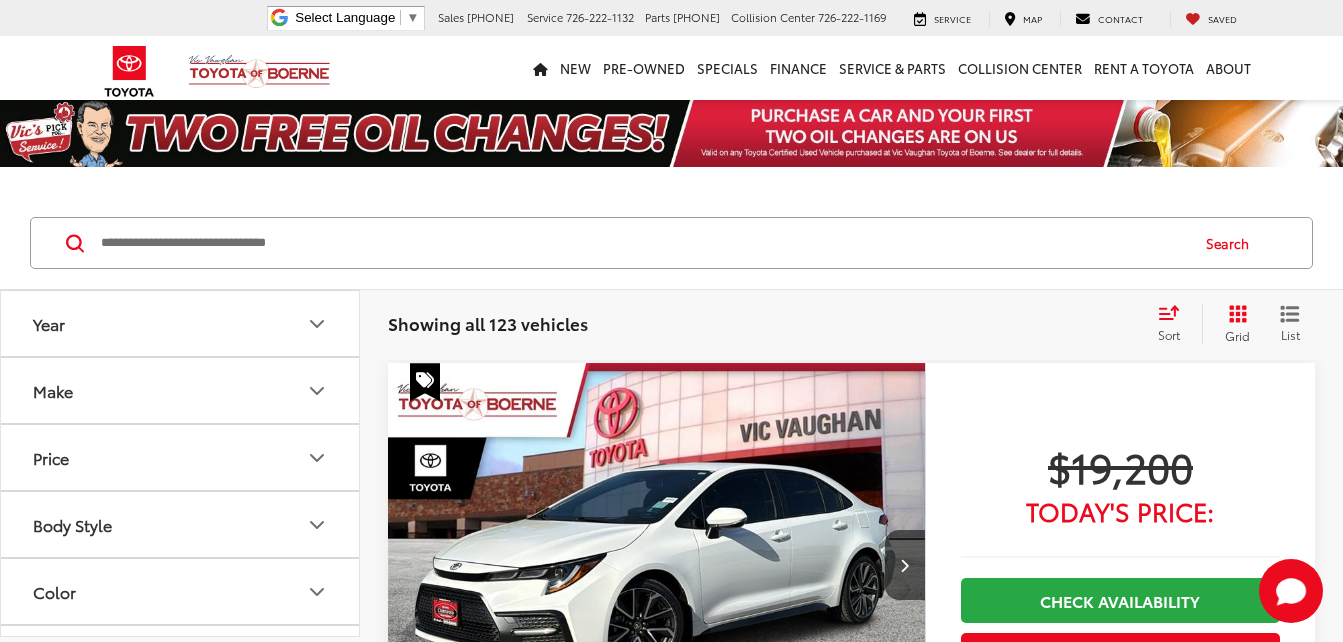 click 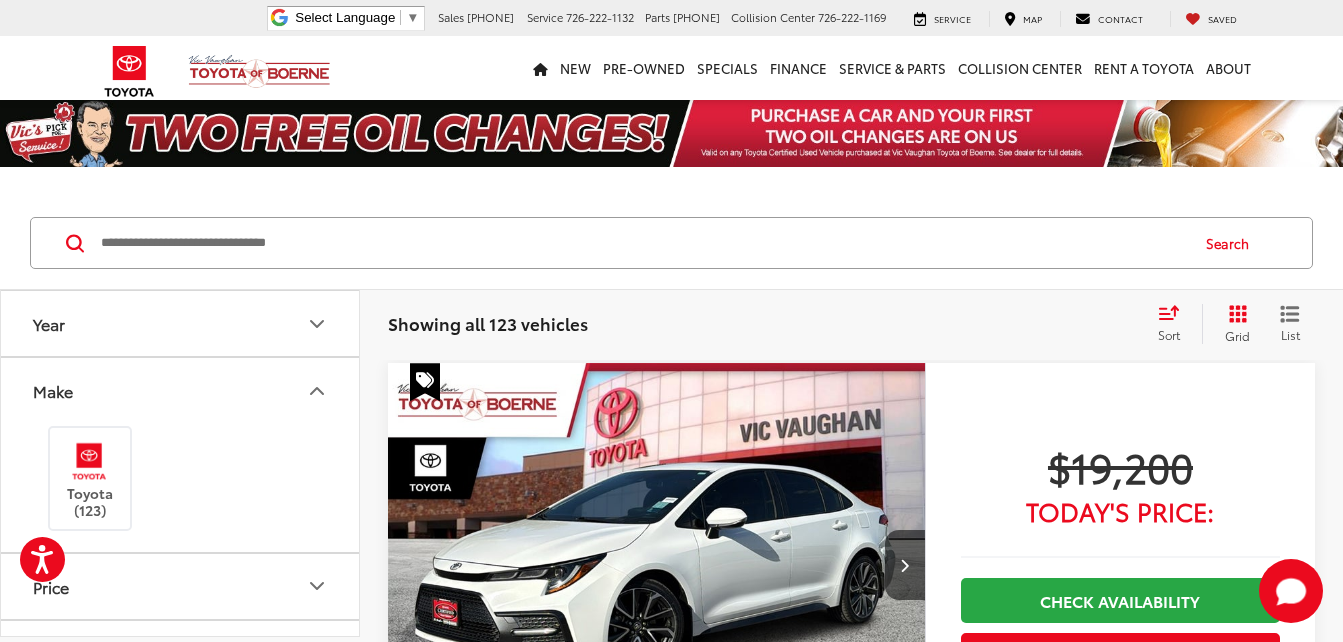 click 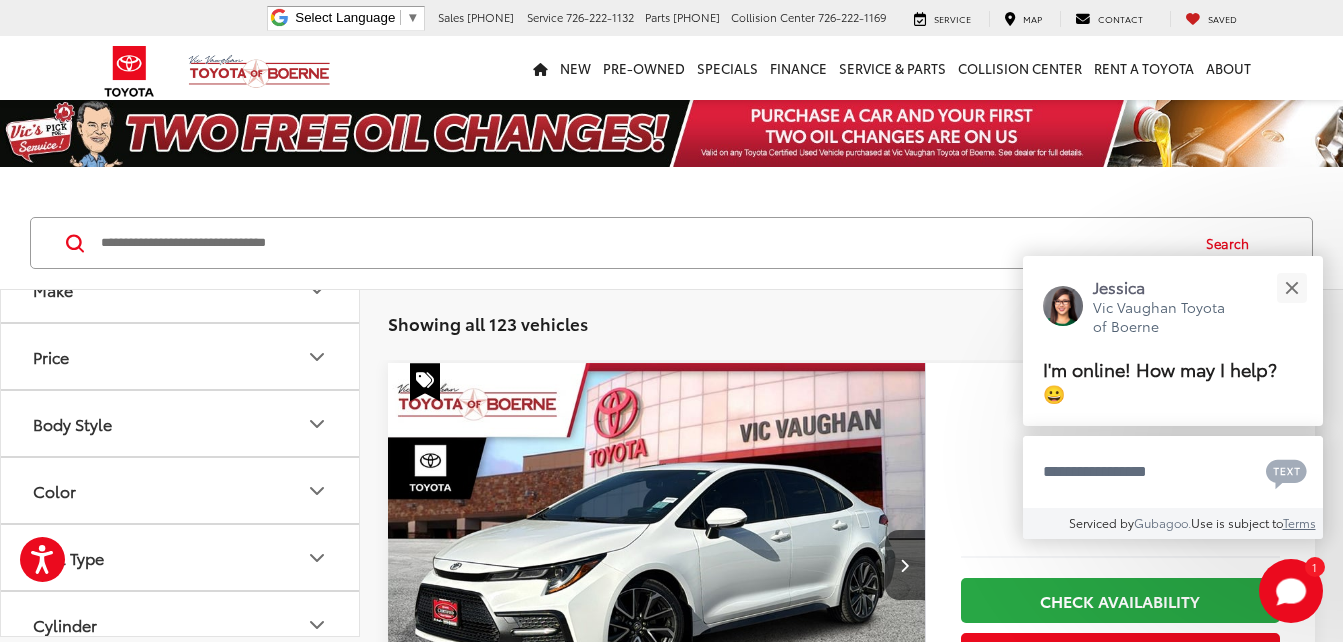 scroll, scrollTop: 200, scrollLeft: 0, axis: vertical 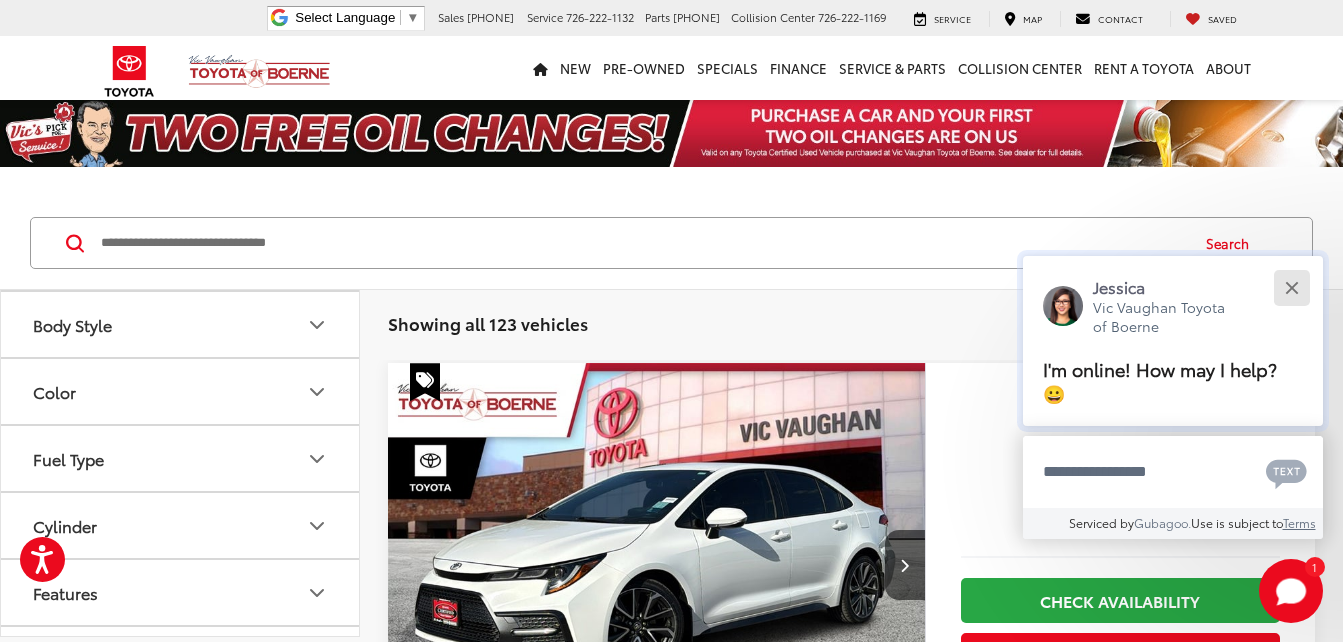 click at bounding box center [1291, 287] 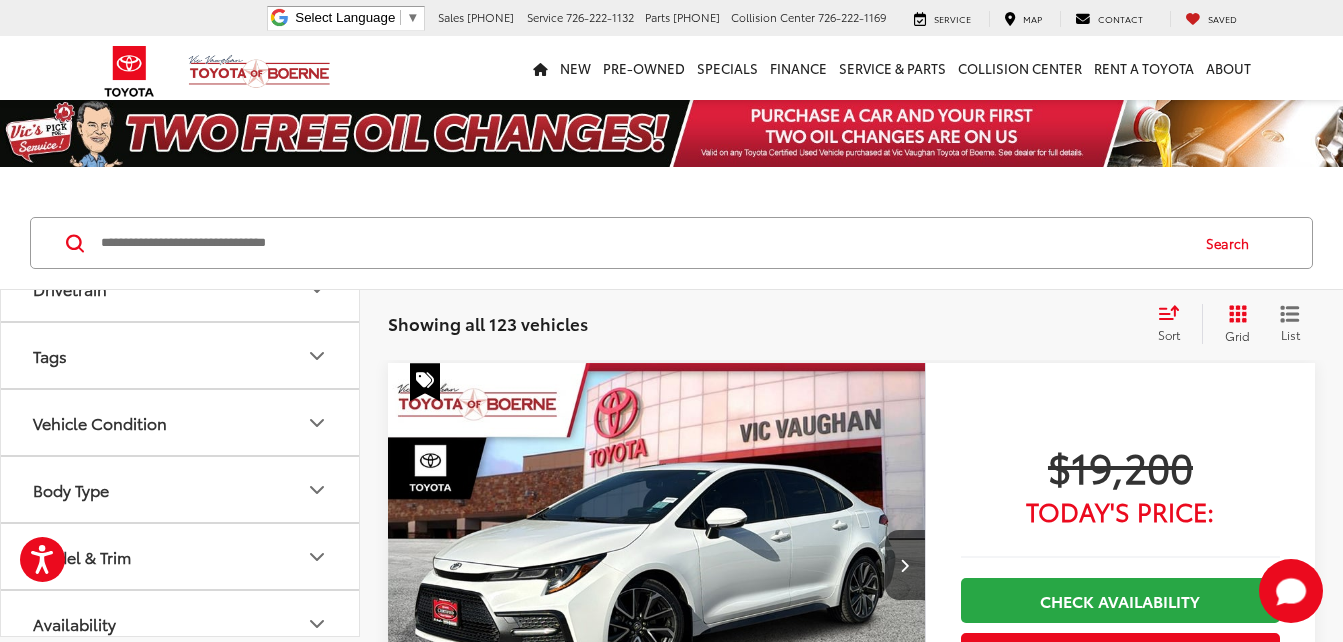 scroll, scrollTop: 592, scrollLeft: 0, axis: vertical 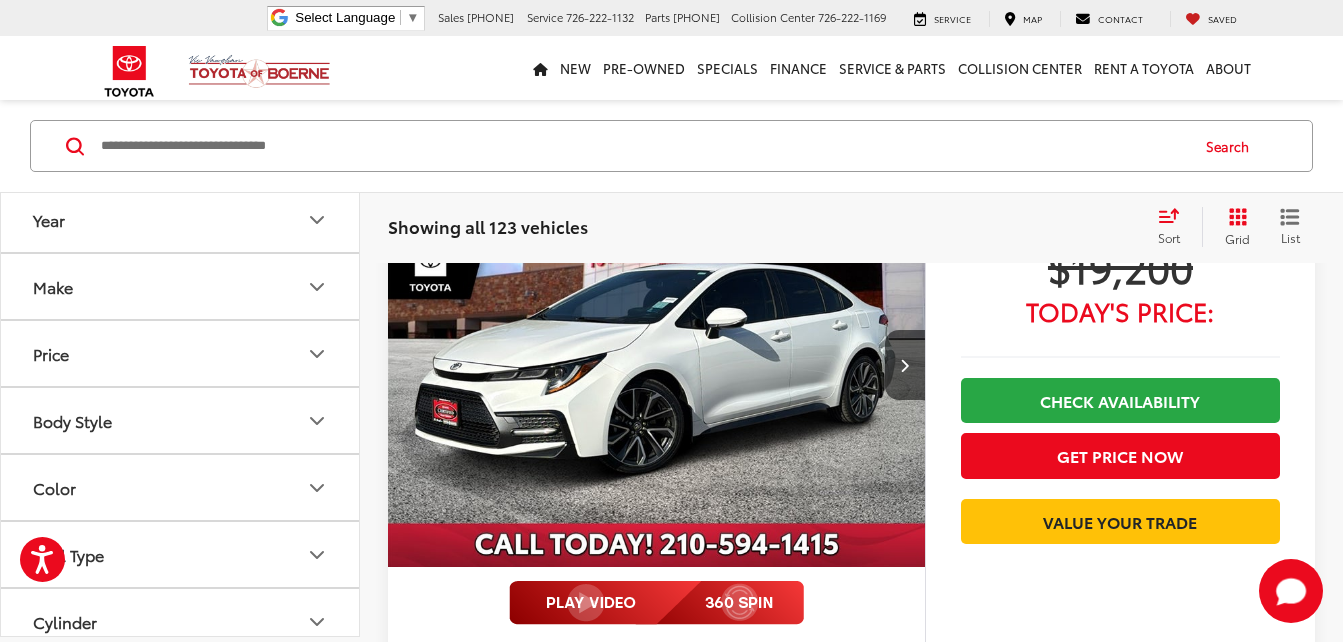 click on "Price" at bounding box center (181, 353) 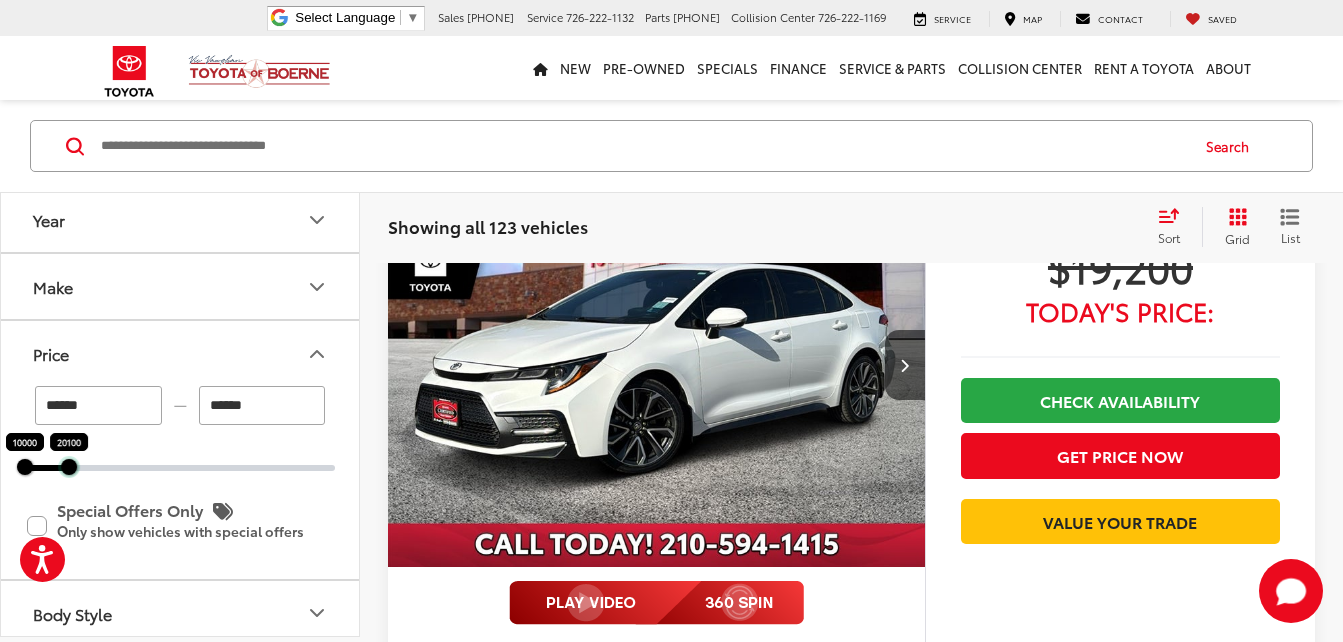 drag, startPoint x: 337, startPoint y: 473, endPoint x: 71, endPoint y: 433, distance: 268.9907 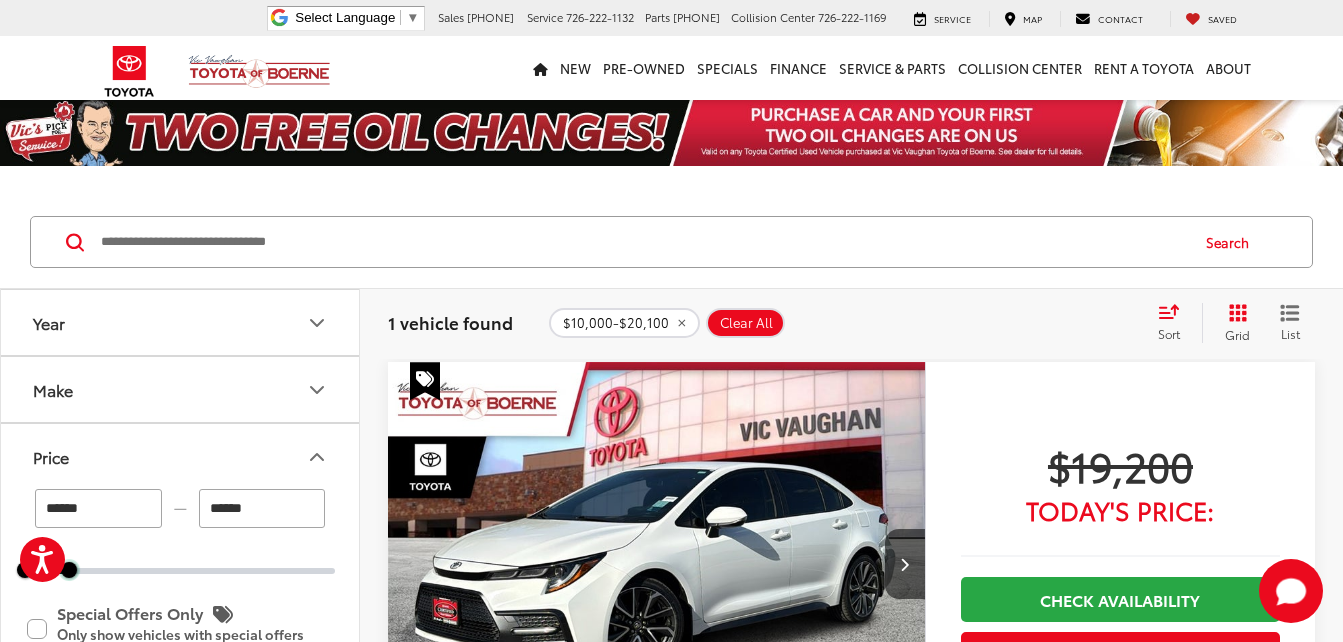 scroll, scrollTop: 0, scrollLeft: 0, axis: both 